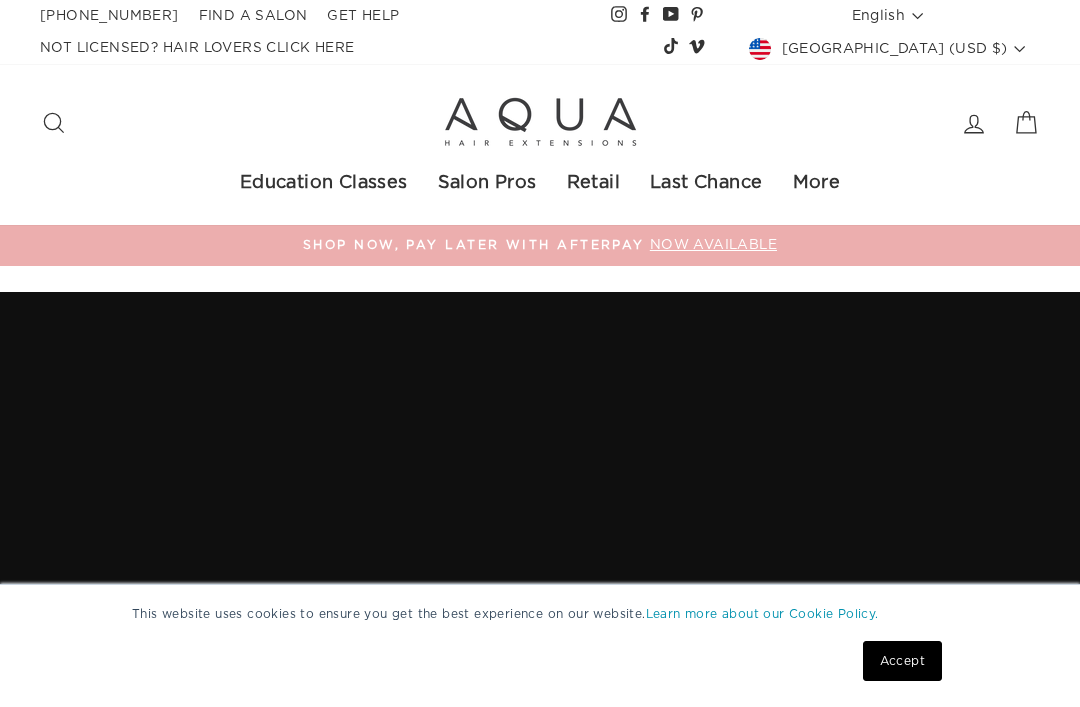 scroll, scrollTop: 0, scrollLeft: 0, axis: both 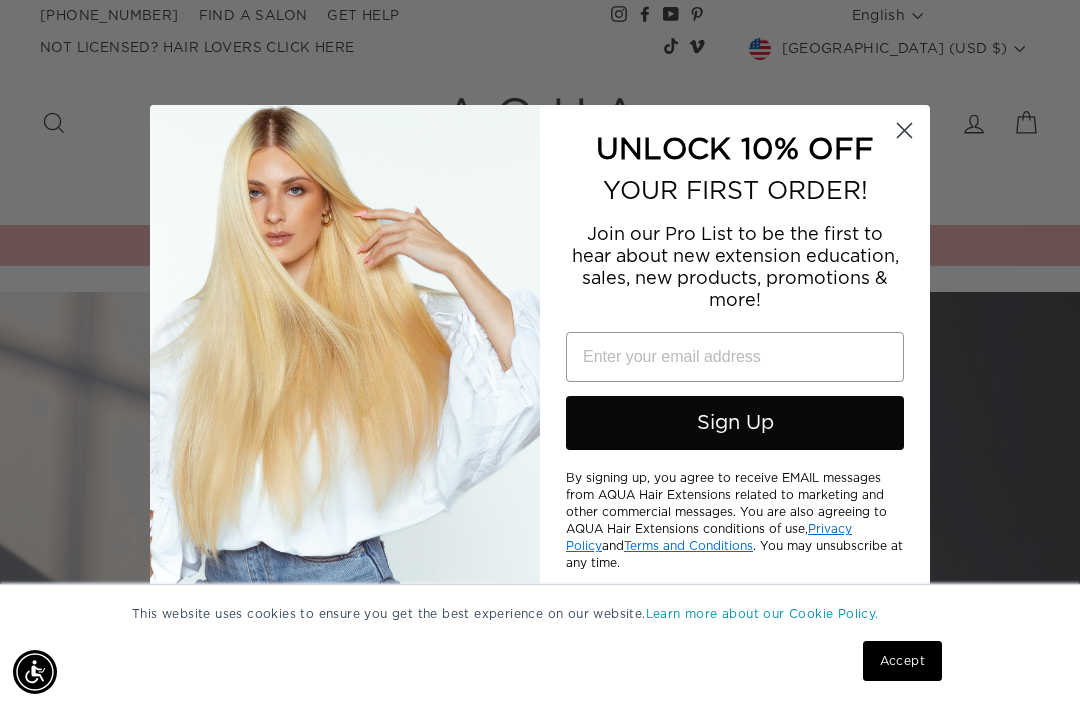click 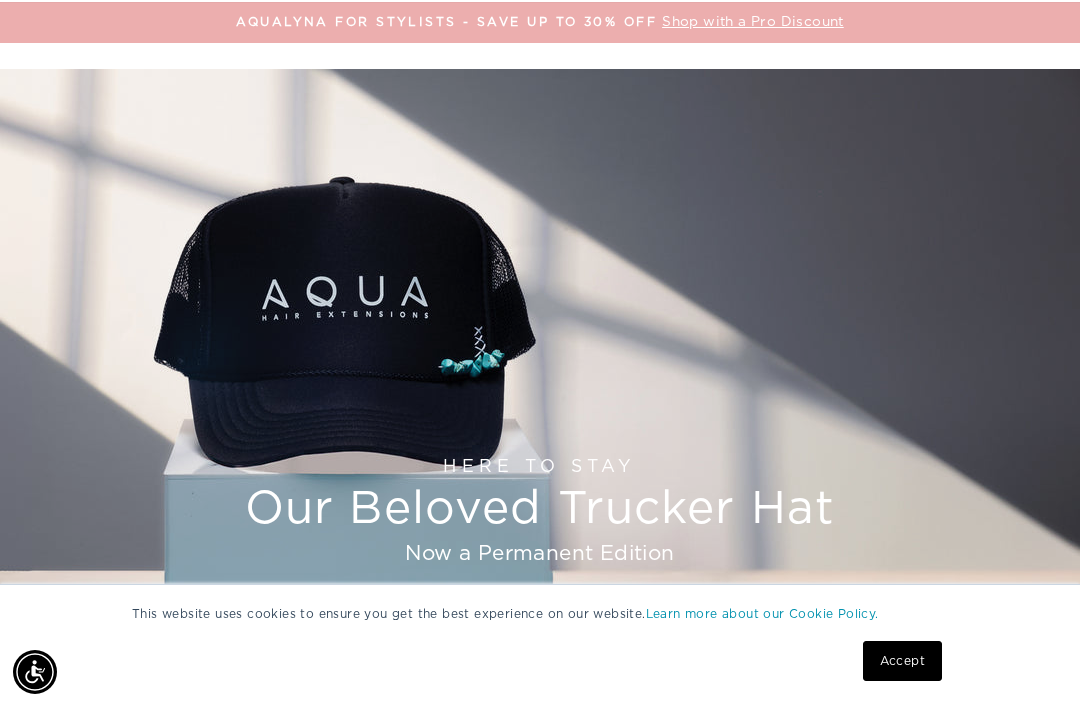 scroll, scrollTop: 0, scrollLeft: 0, axis: both 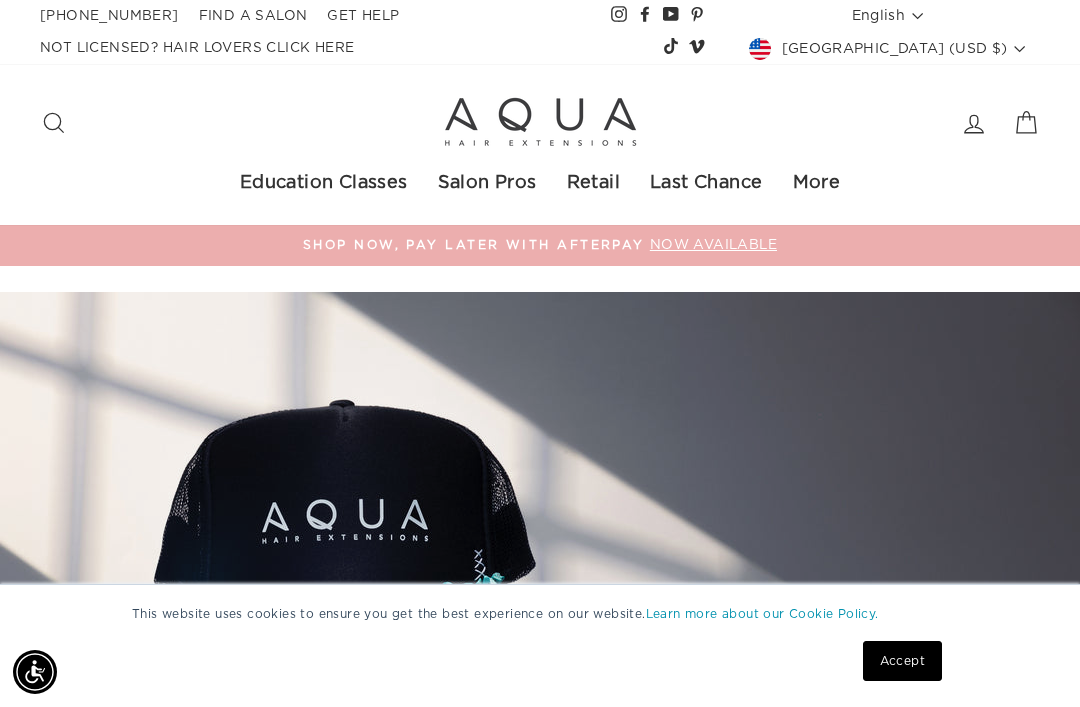 click on "Salon Pro Login" at bounding box center (565, 315) 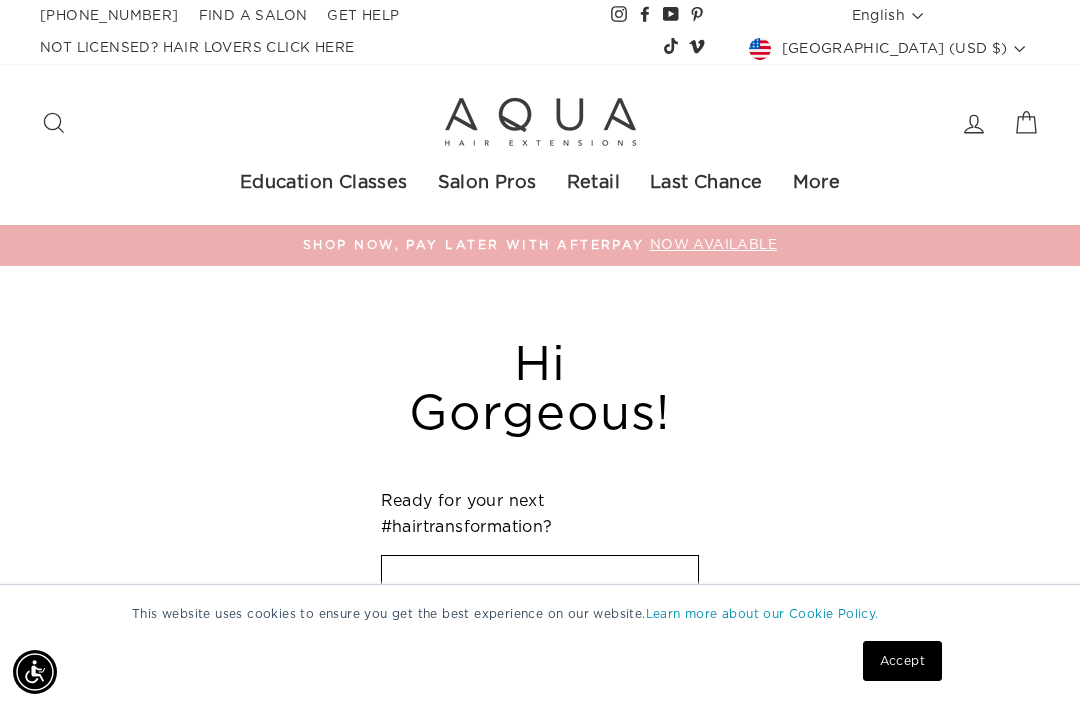 scroll, scrollTop: 101, scrollLeft: 0, axis: vertical 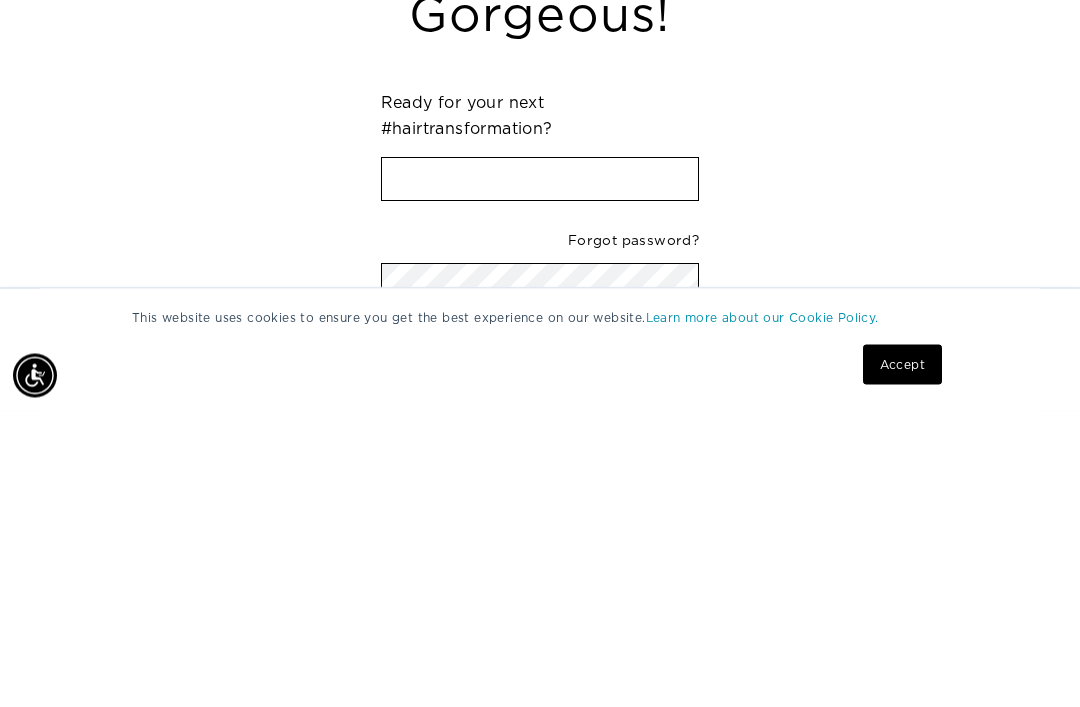 type on "[EMAIL_ADDRESS][DOMAIN_NAME]" 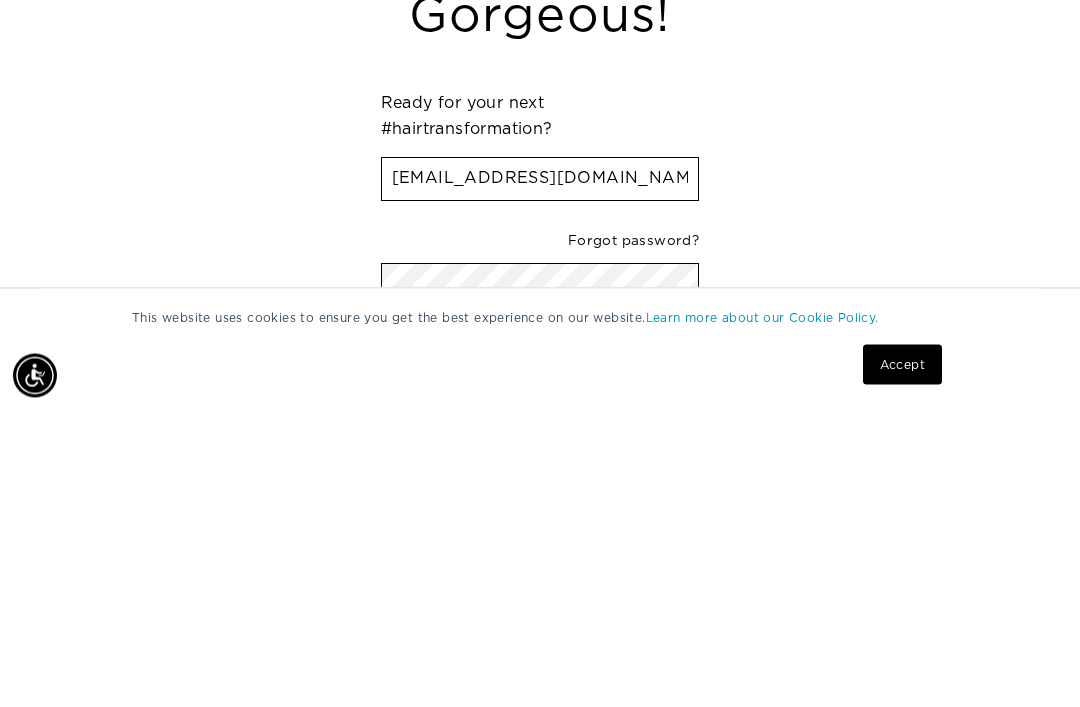 click on "Sign In" at bounding box center [540, 656] 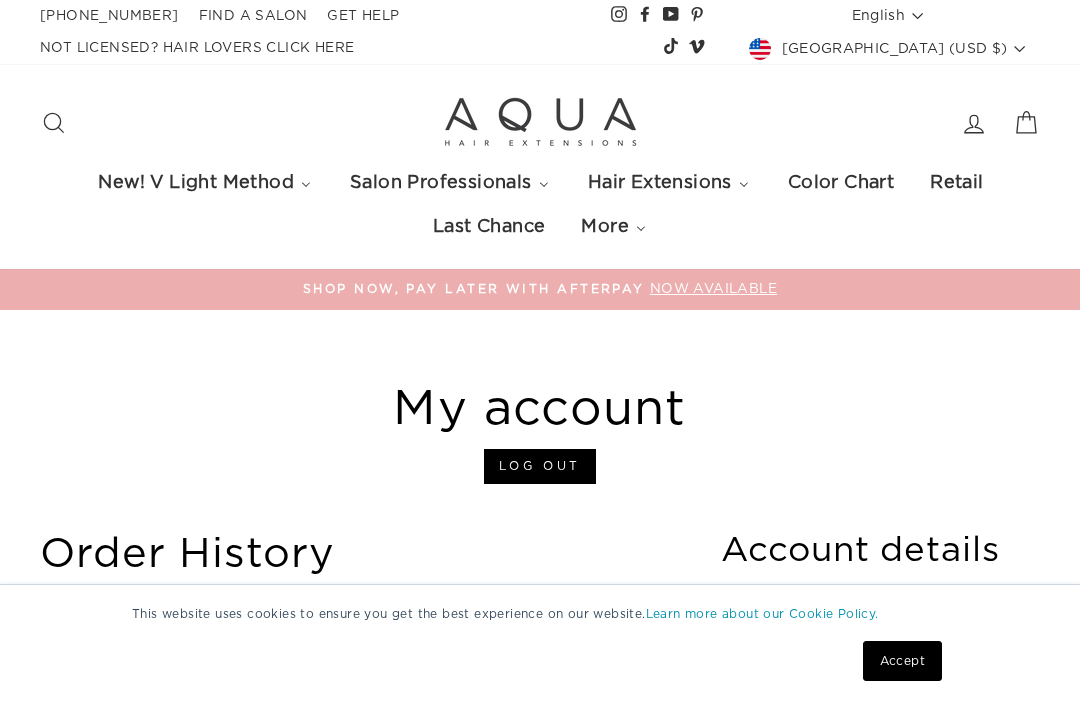 scroll, scrollTop: 0, scrollLeft: 0, axis: both 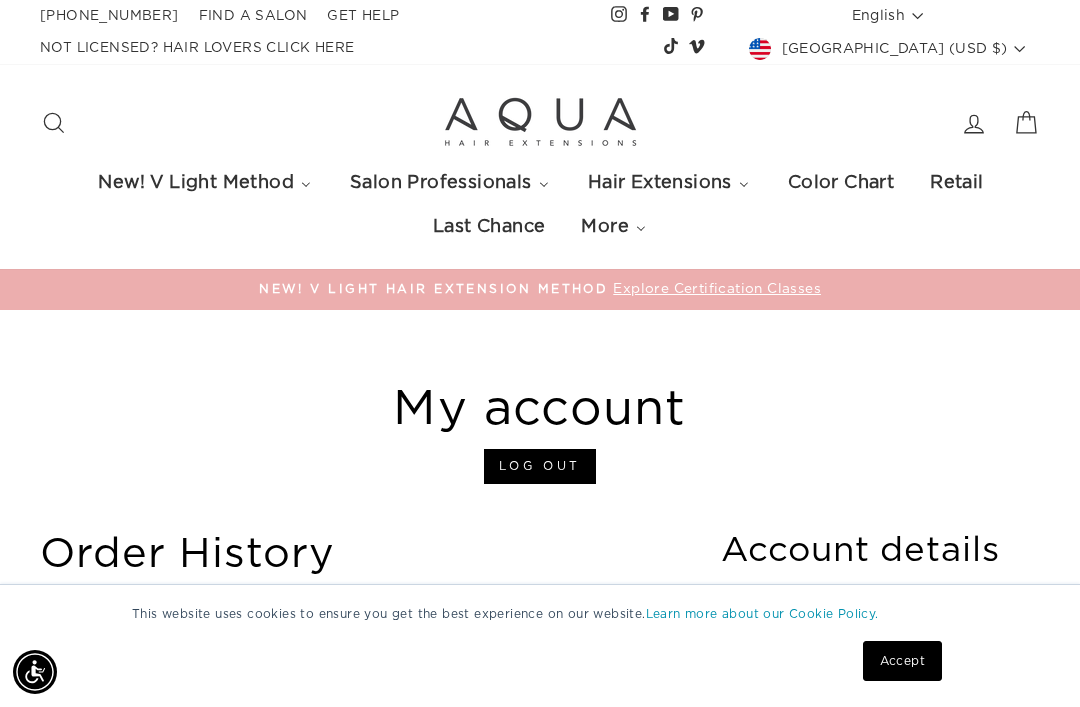 click on "Salon Professionals" at bounding box center [440, 183] 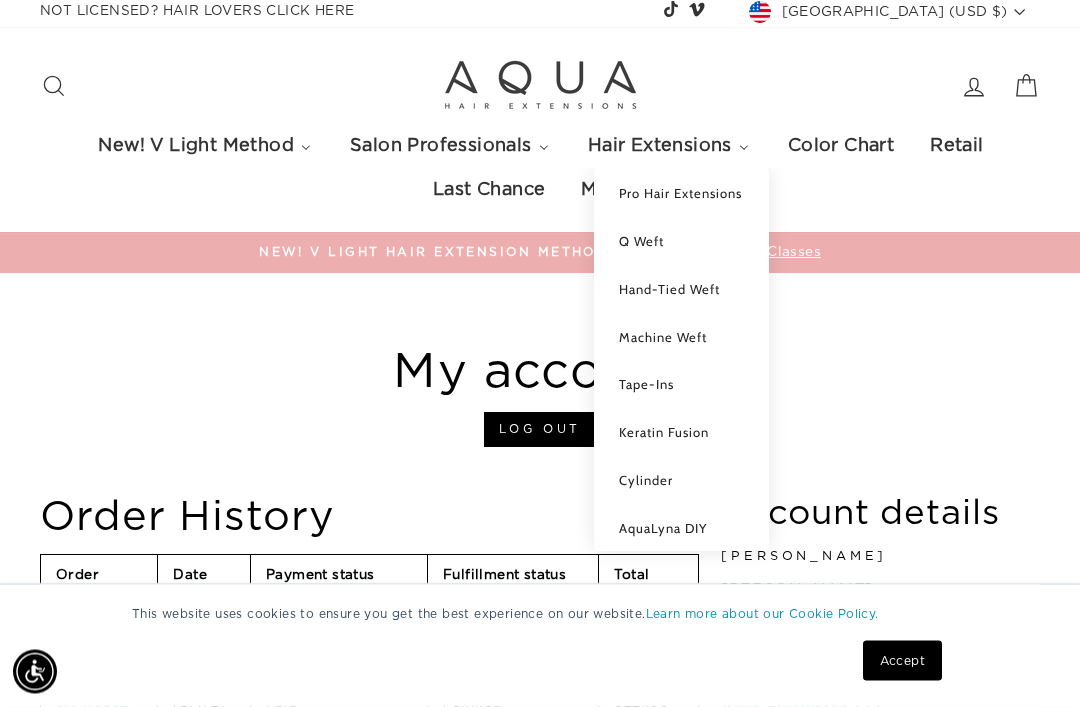 scroll, scrollTop: 9, scrollLeft: 0, axis: vertical 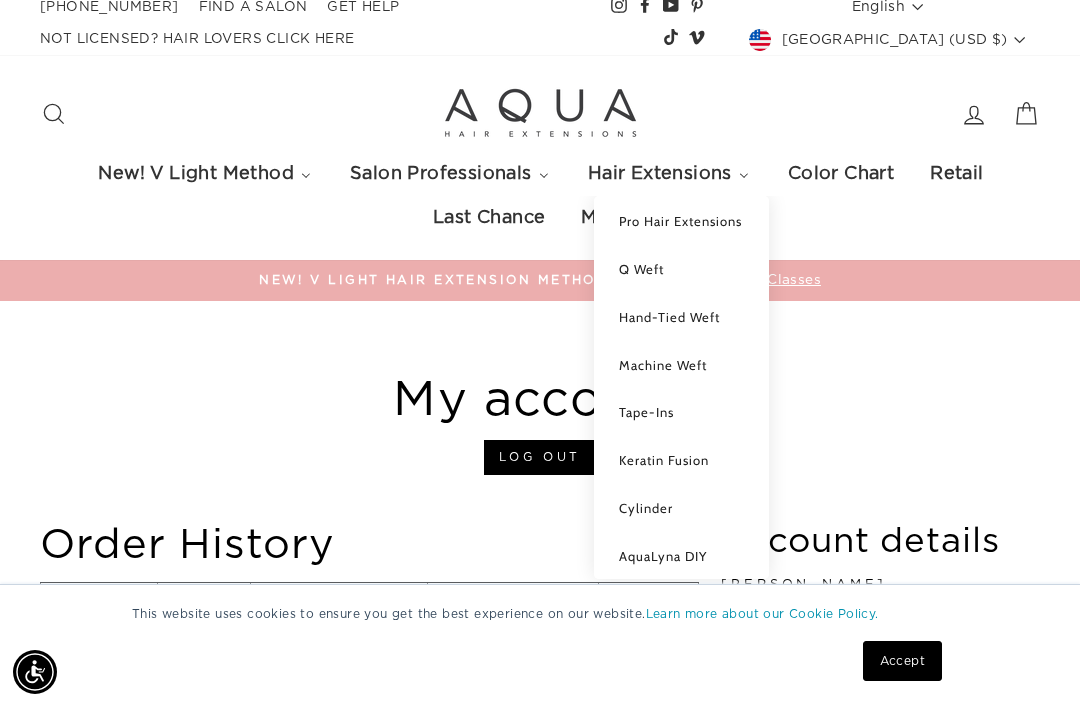 click on "AquaLyna DIY" at bounding box center (663, 556) 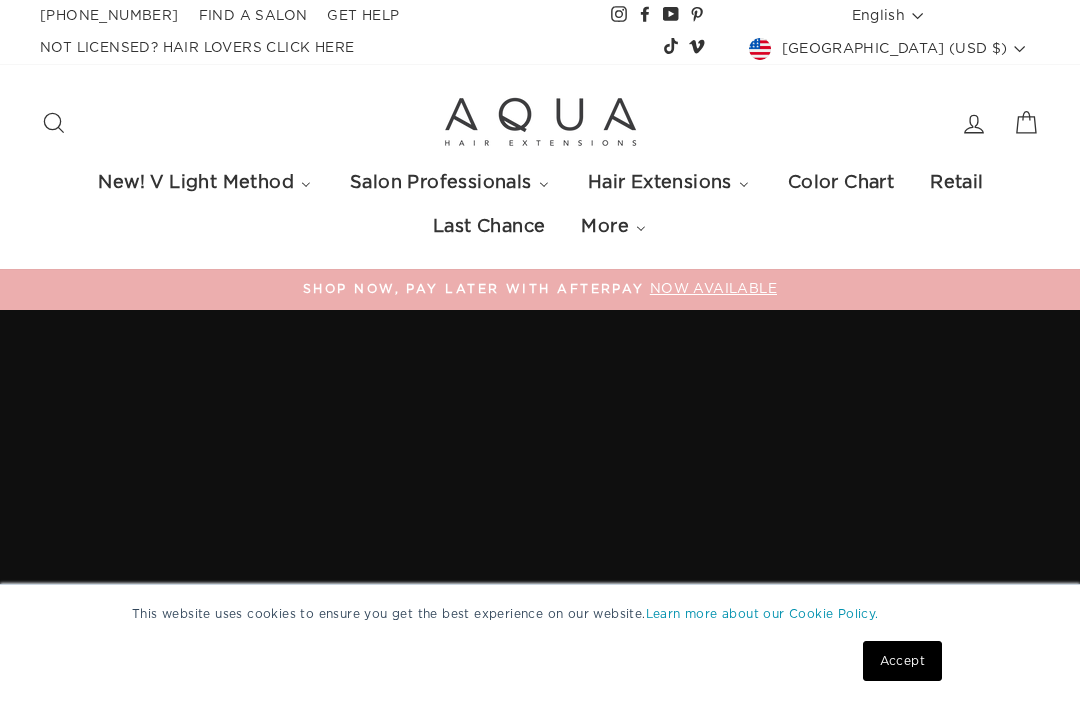 scroll, scrollTop: 0, scrollLeft: 0, axis: both 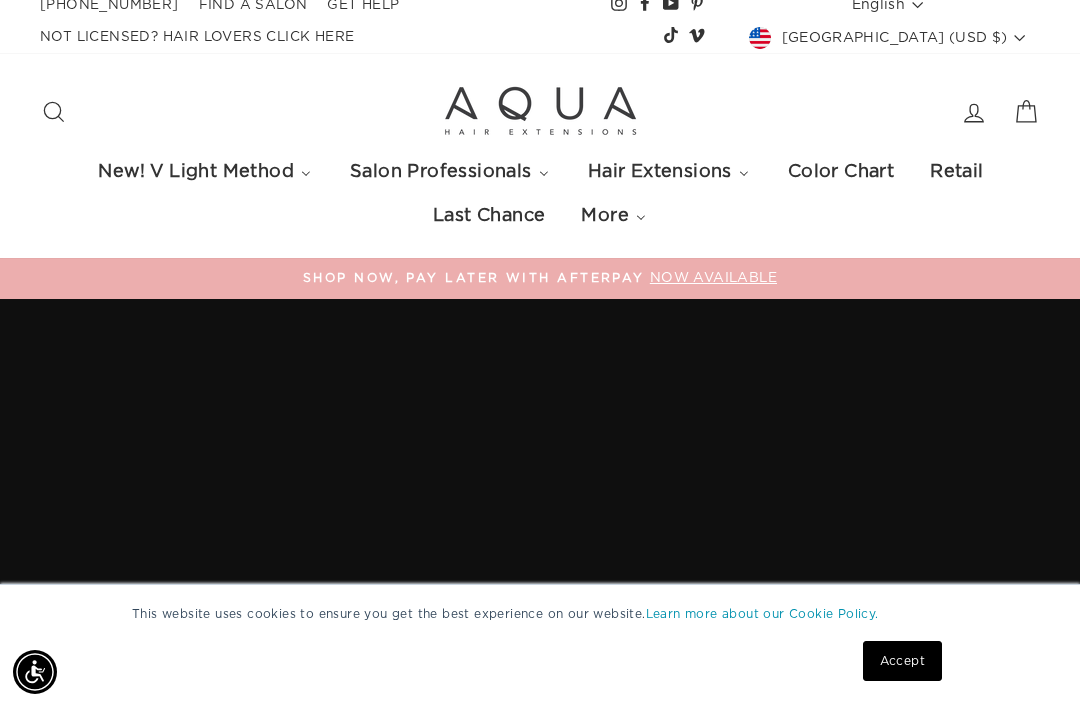 click on "Accept" at bounding box center (902, 661) 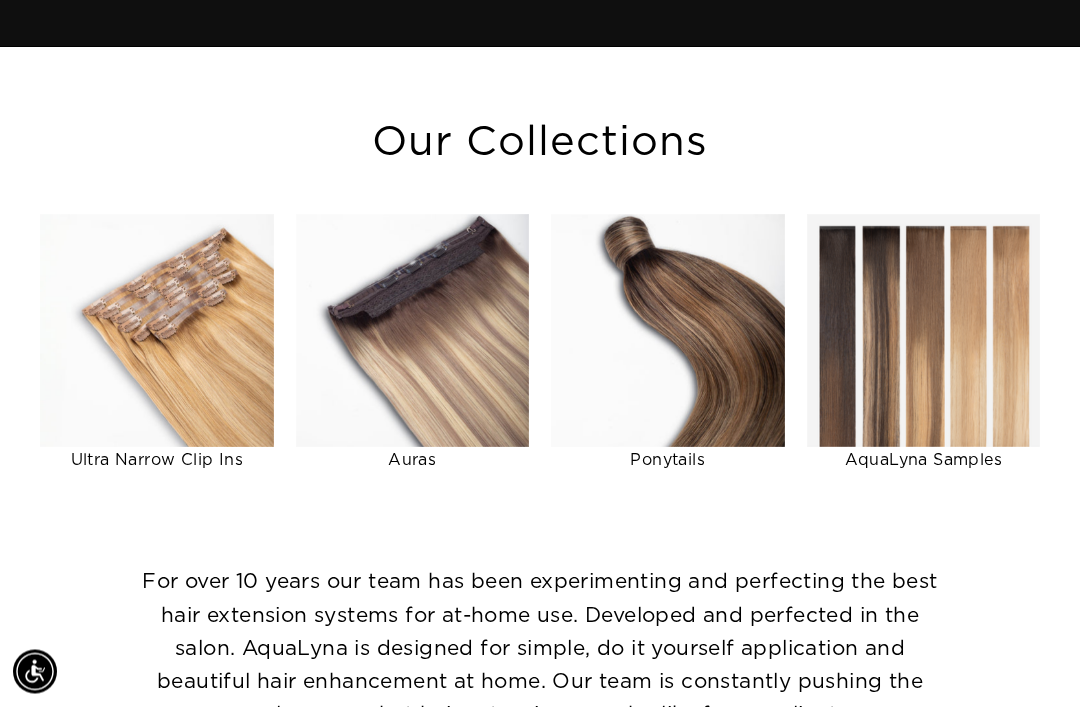 scroll, scrollTop: 1014, scrollLeft: 0, axis: vertical 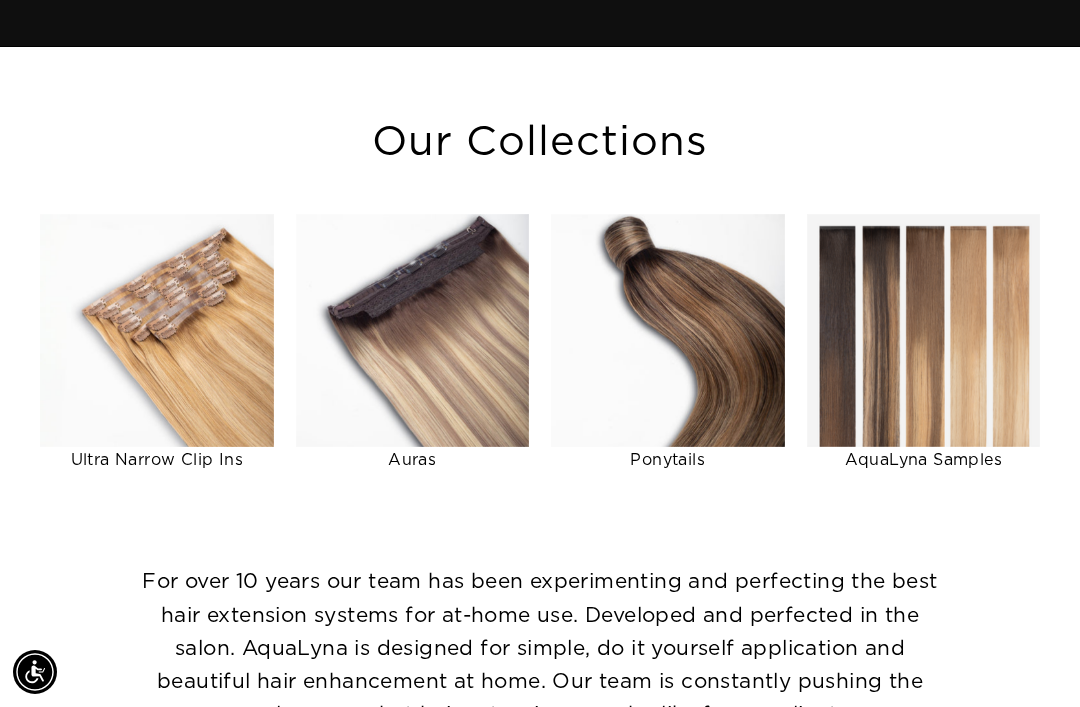 click at bounding box center (157, 331) 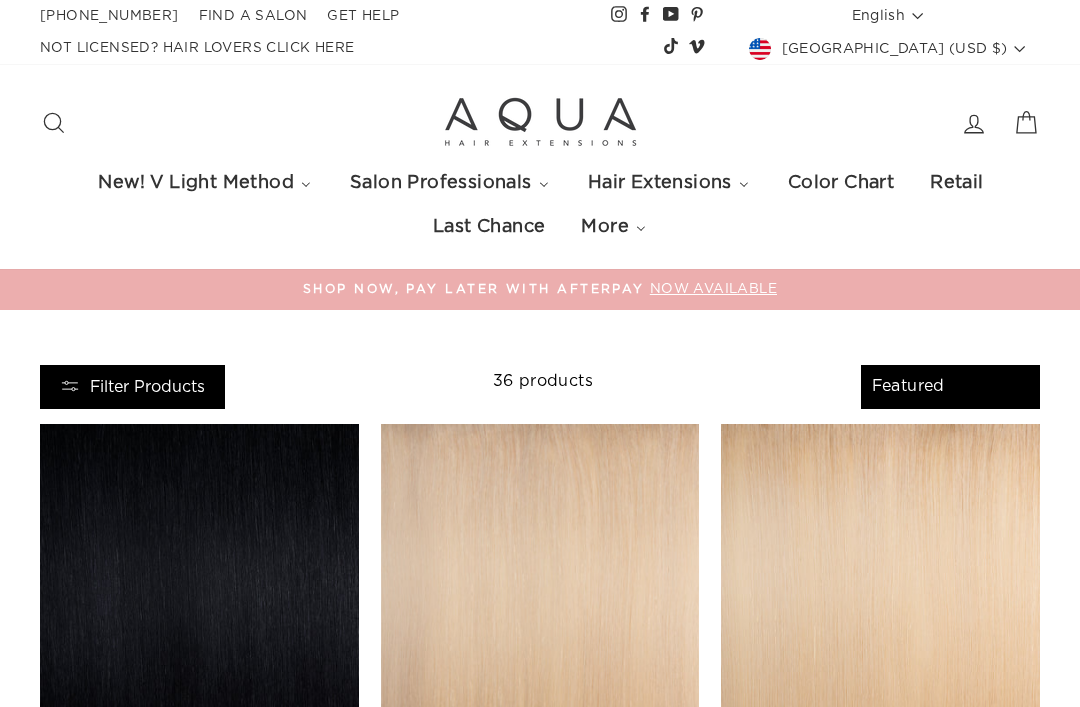 select on "manual" 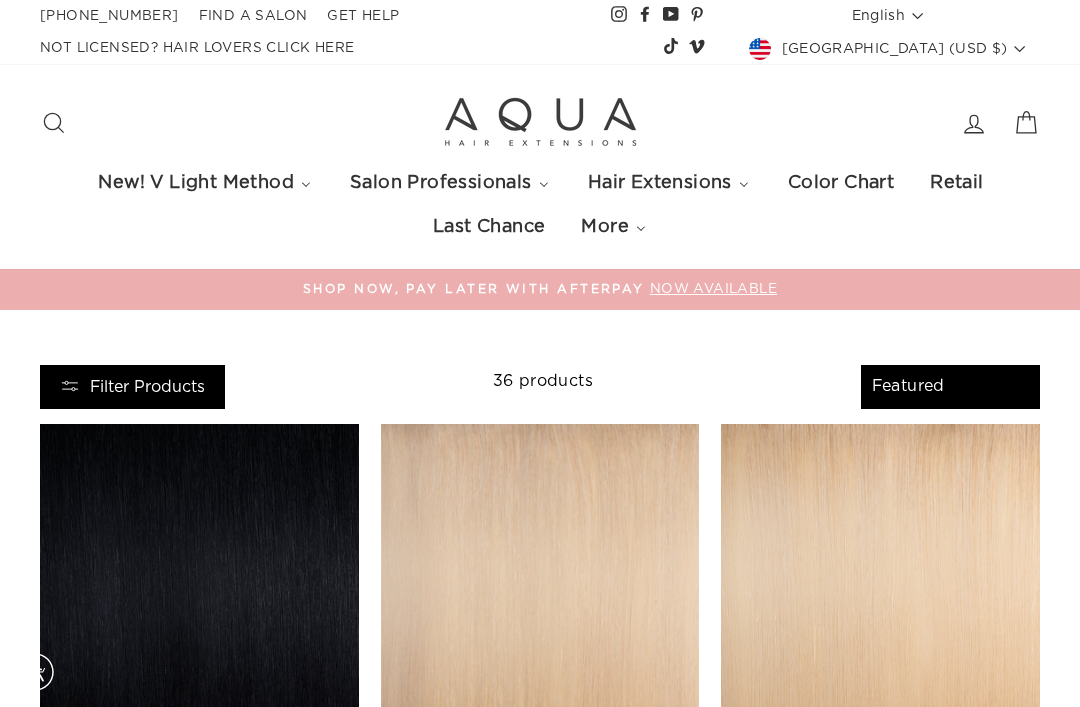scroll, scrollTop: 0, scrollLeft: 0, axis: both 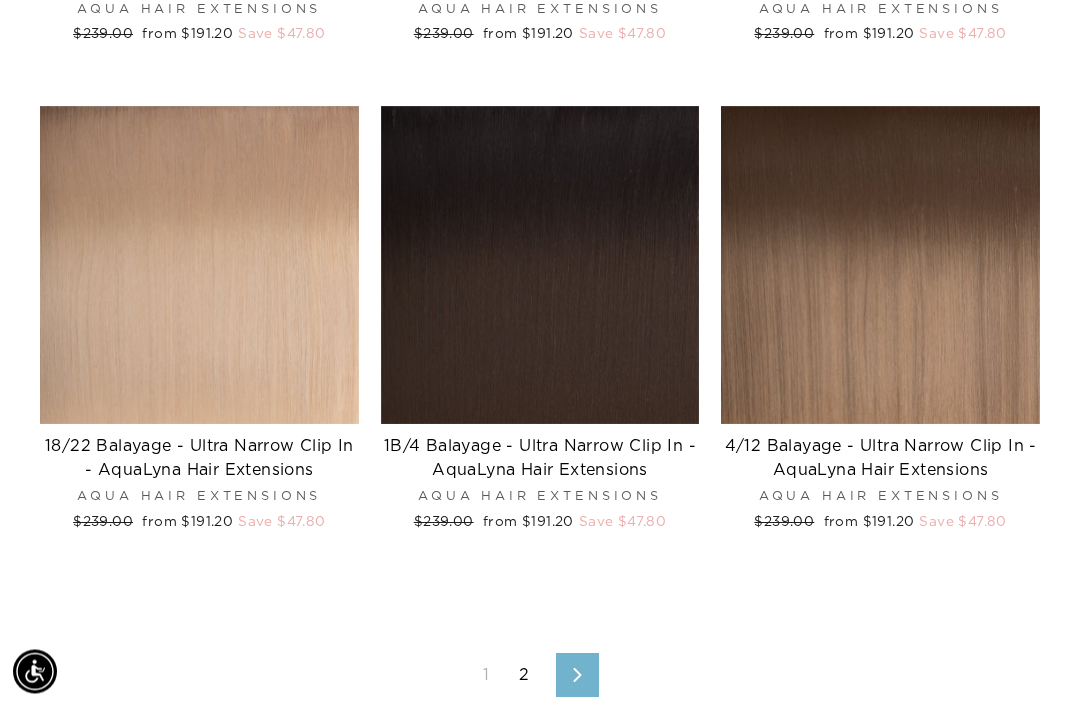 click 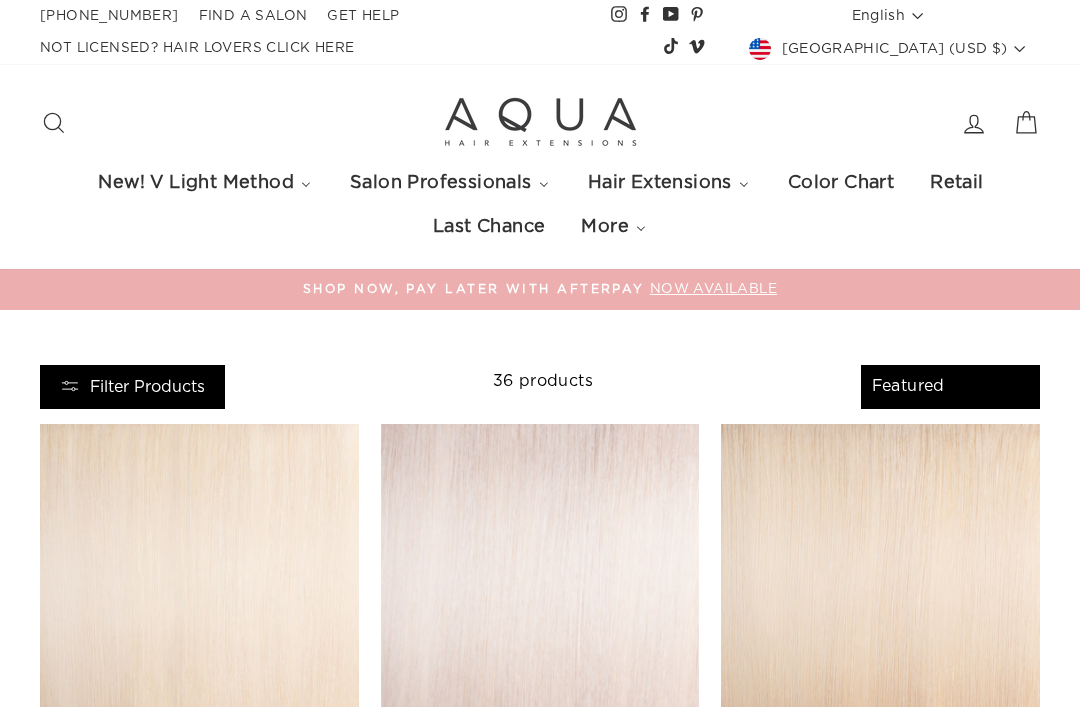 select on "manual" 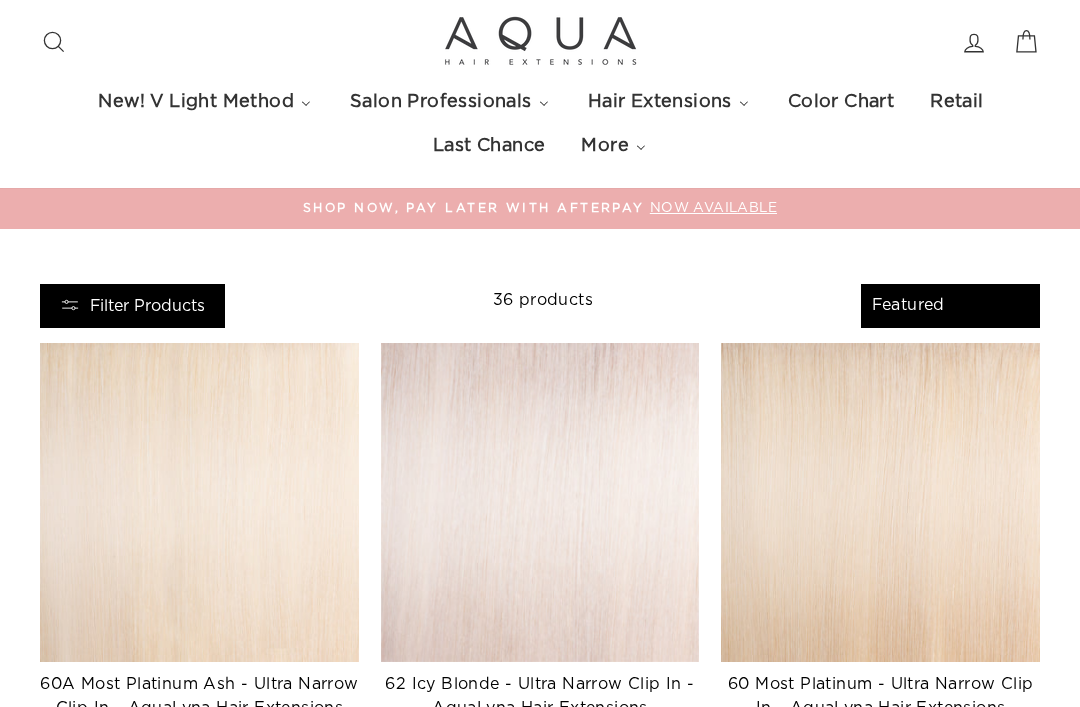 scroll, scrollTop: 0, scrollLeft: 0, axis: both 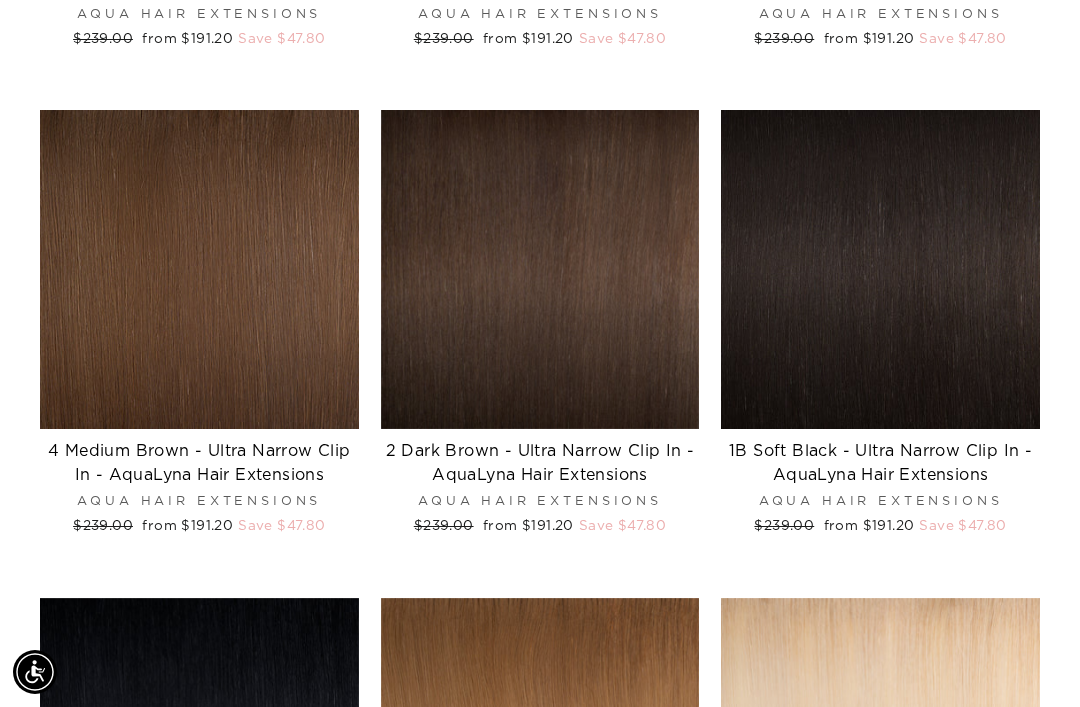 click at bounding box center [199, 269] 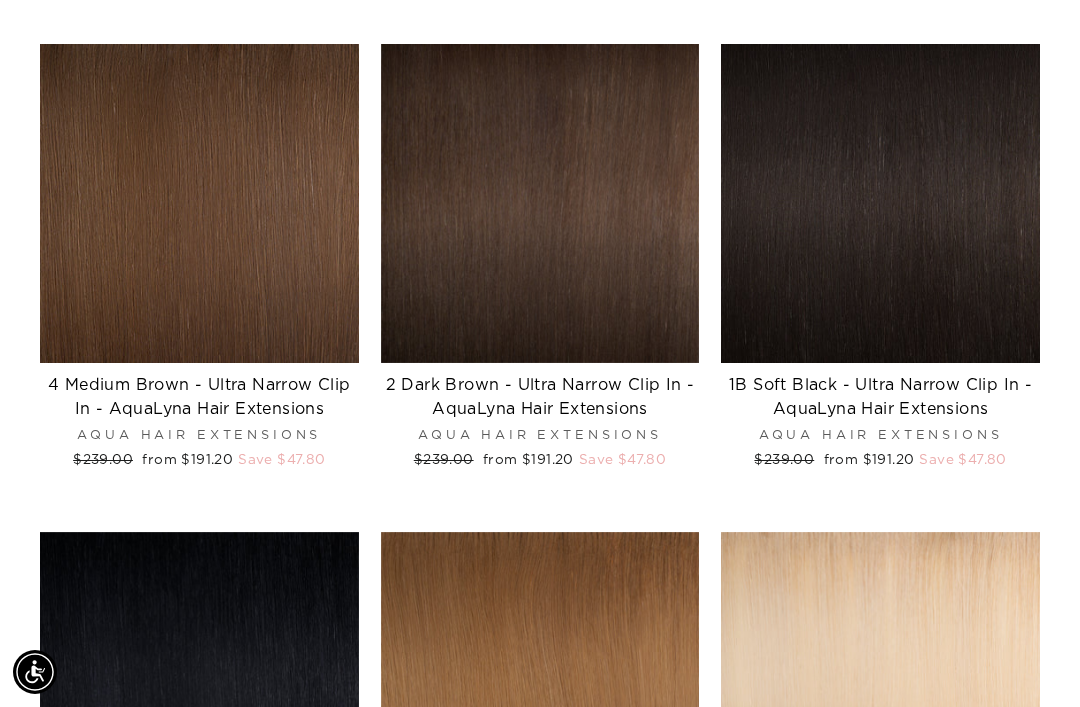 click at bounding box center [540, 203] 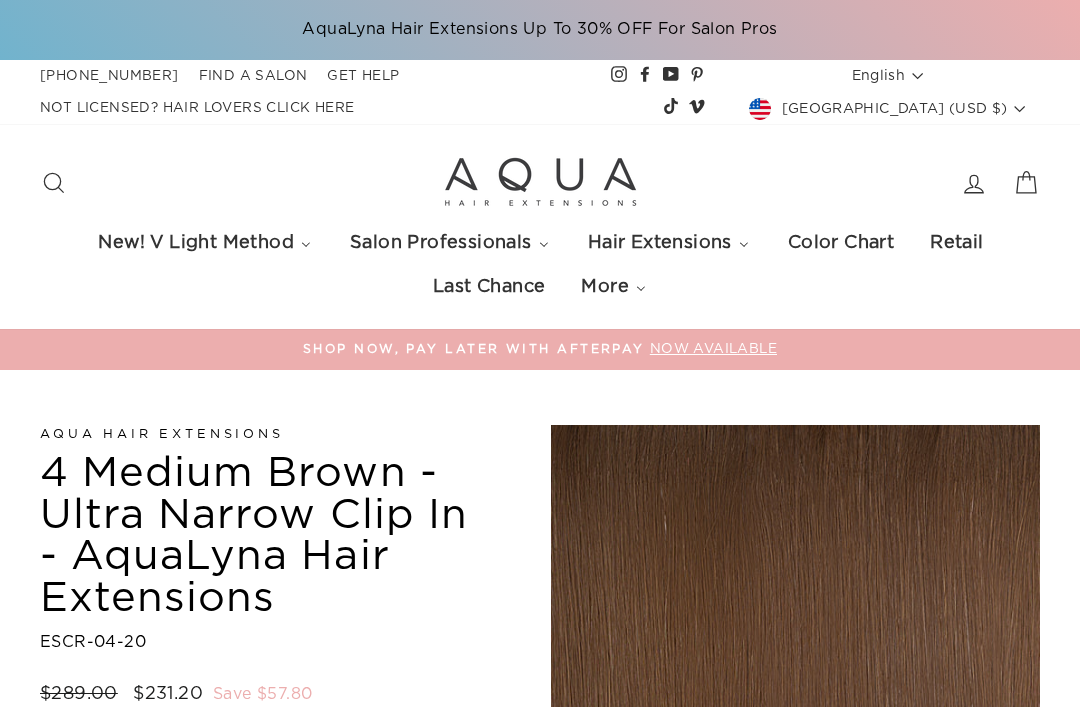 scroll, scrollTop: 0, scrollLeft: 0, axis: both 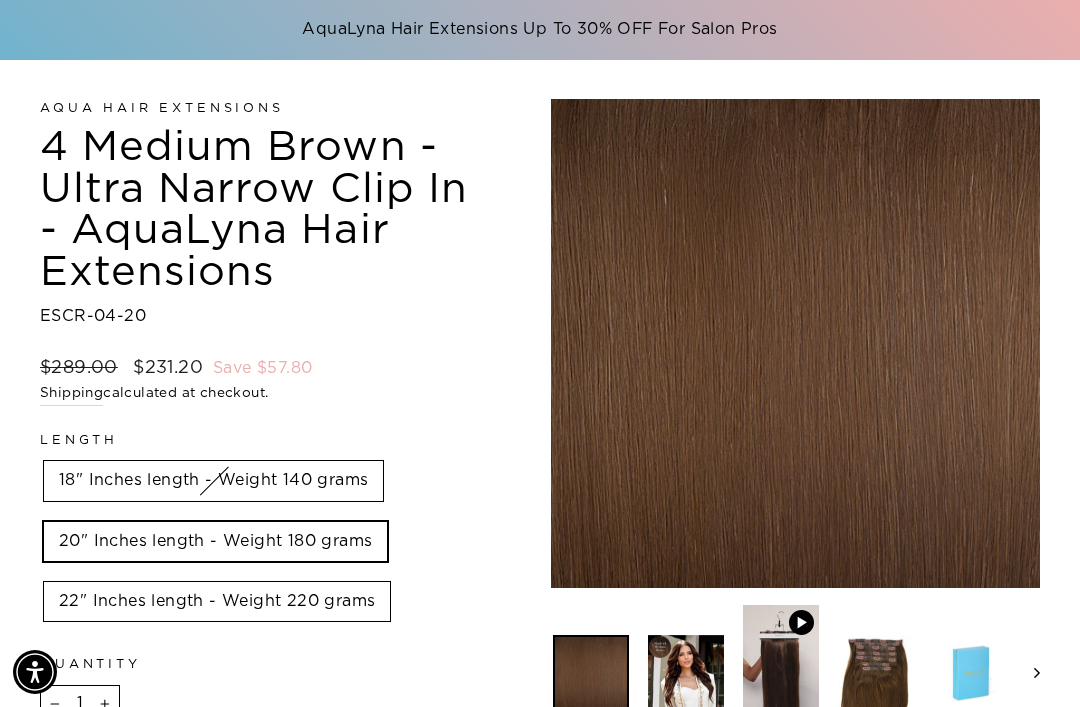 click on "18" Inches length - Weight 140 grams" at bounding box center [213, 481] 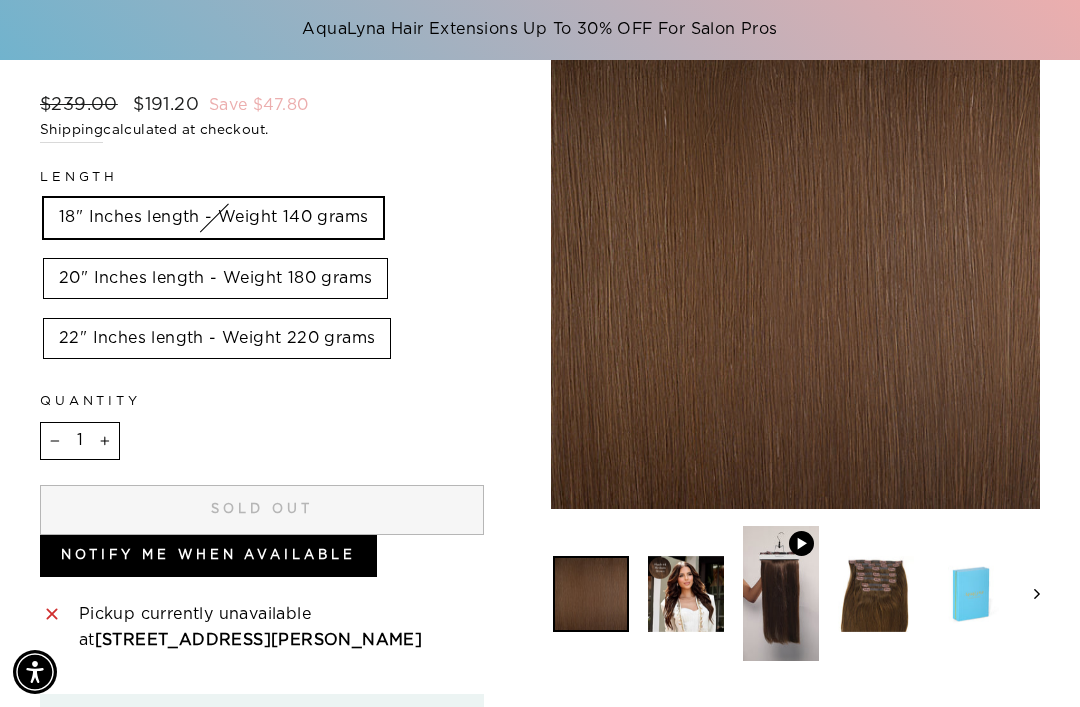 scroll, scrollTop: 583, scrollLeft: 0, axis: vertical 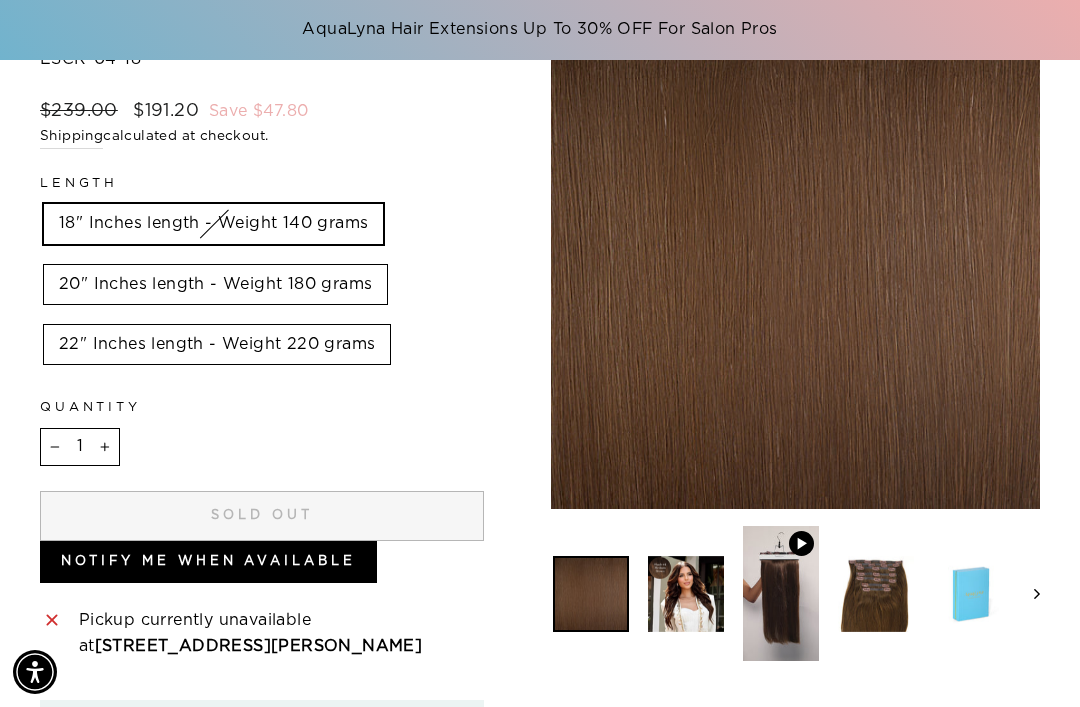 click on "20" Inches length - Weight 180 grams" at bounding box center (215, 285) 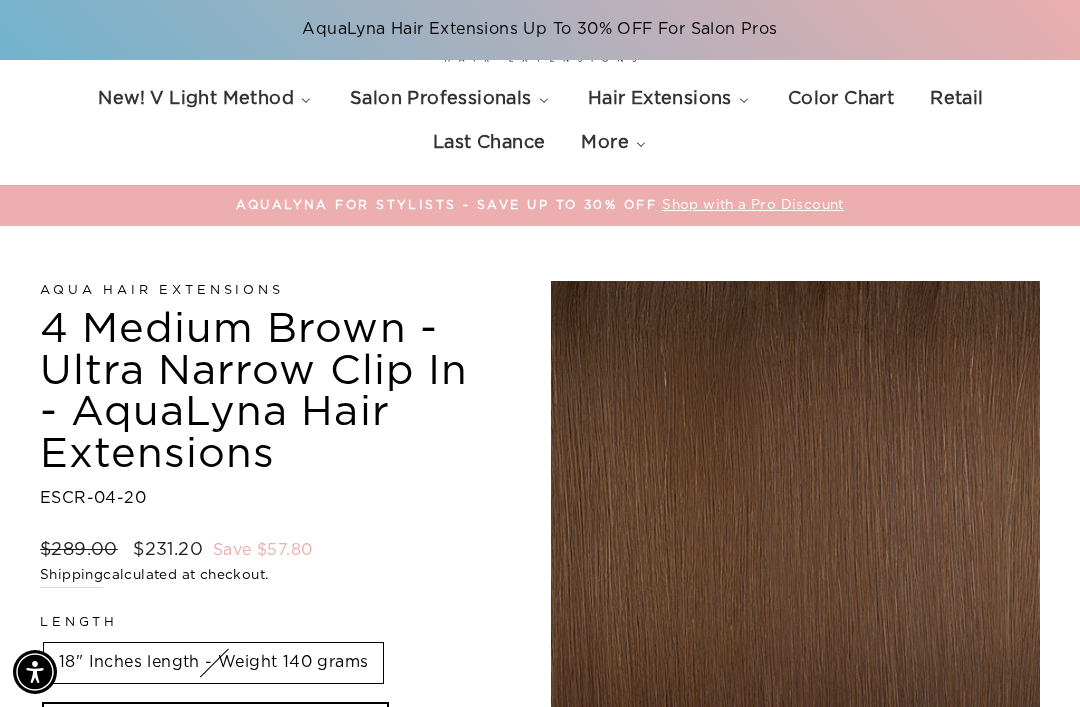 scroll, scrollTop: 0, scrollLeft: 0, axis: both 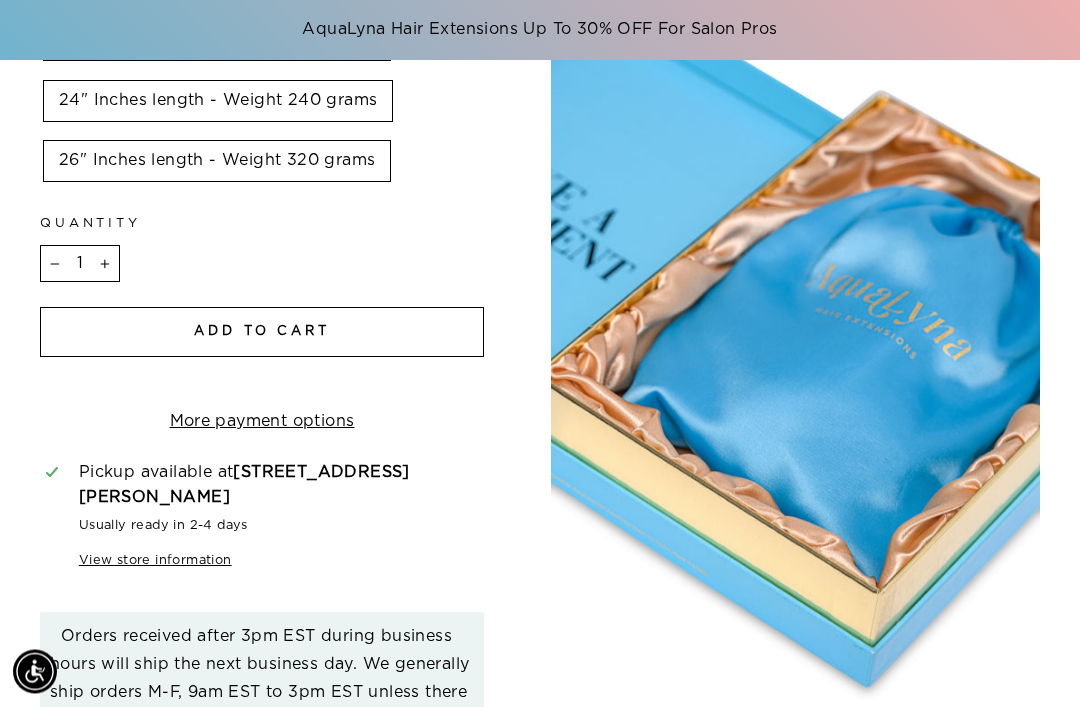 click on "Add to cart" at bounding box center [262, 332] 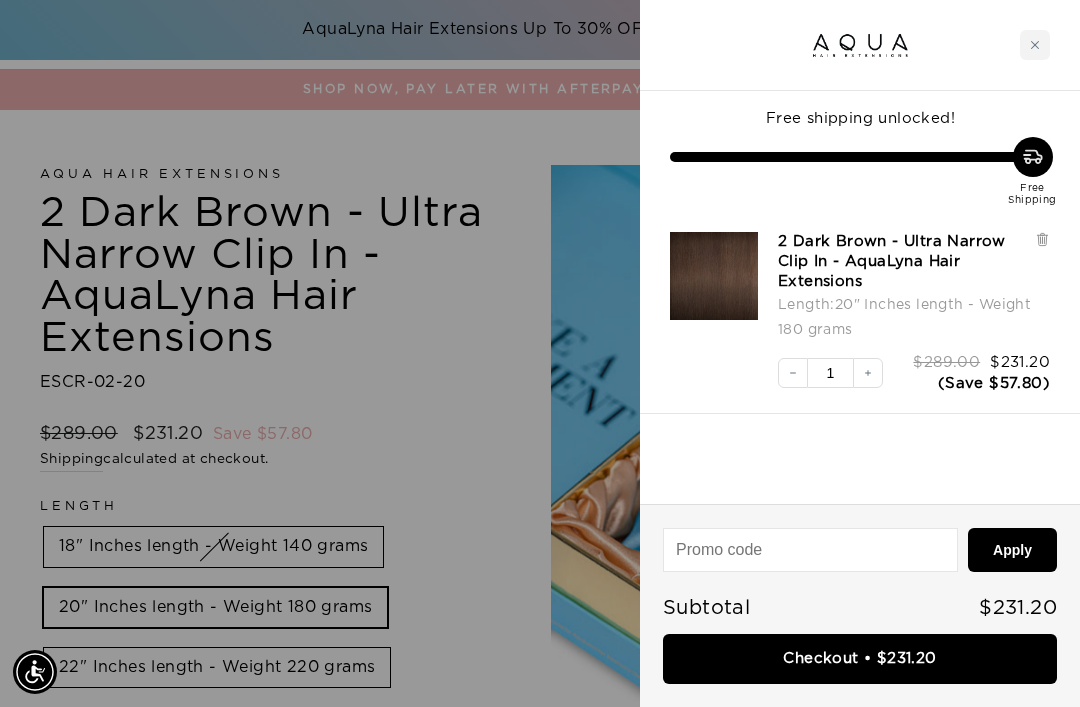 scroll, scrollTop: 259, scrollLeft: 0, axis: vertical 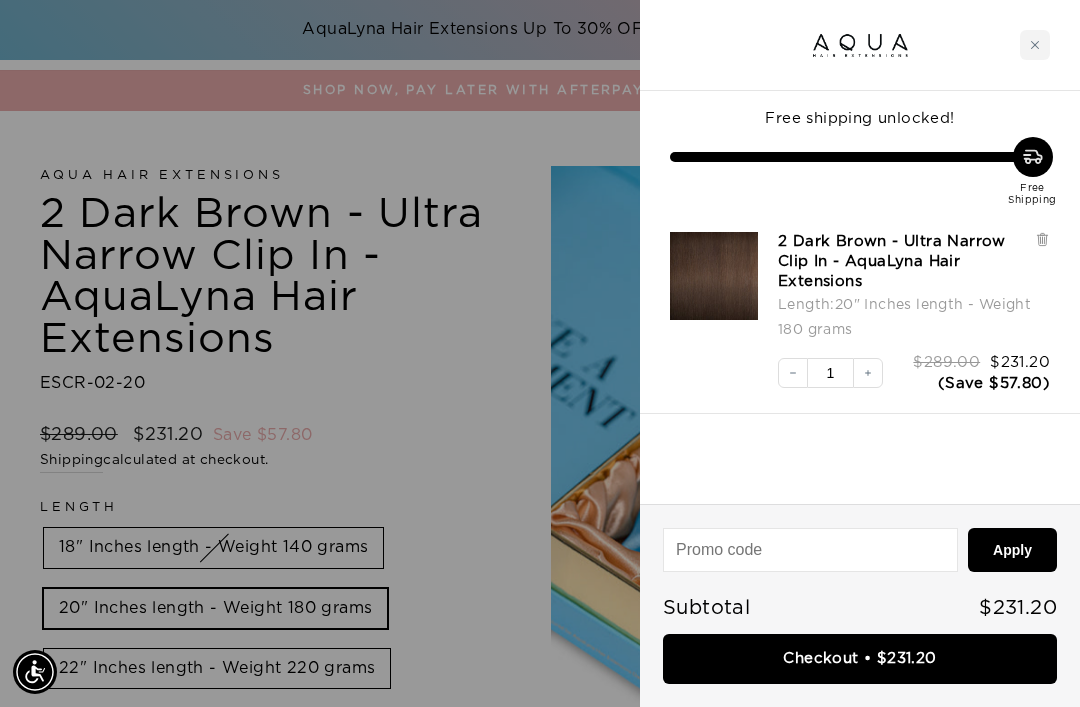 click at bounding box center (540, 353) 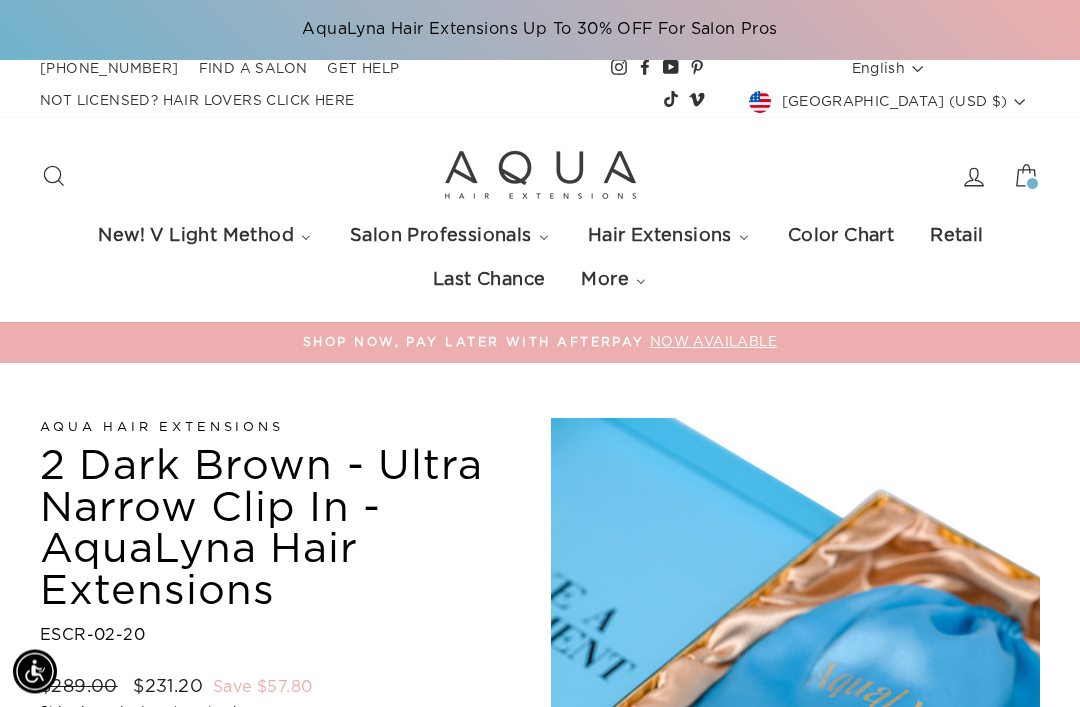scroll, scrollTop: 0, scrollLeft: 0, axis: both 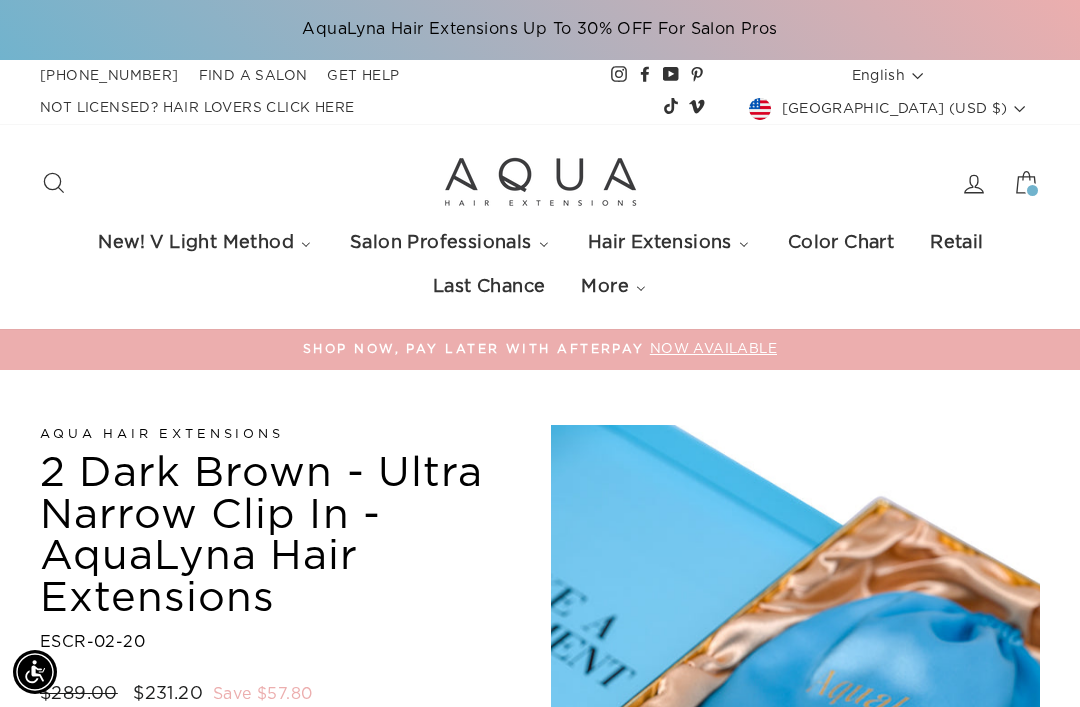 click 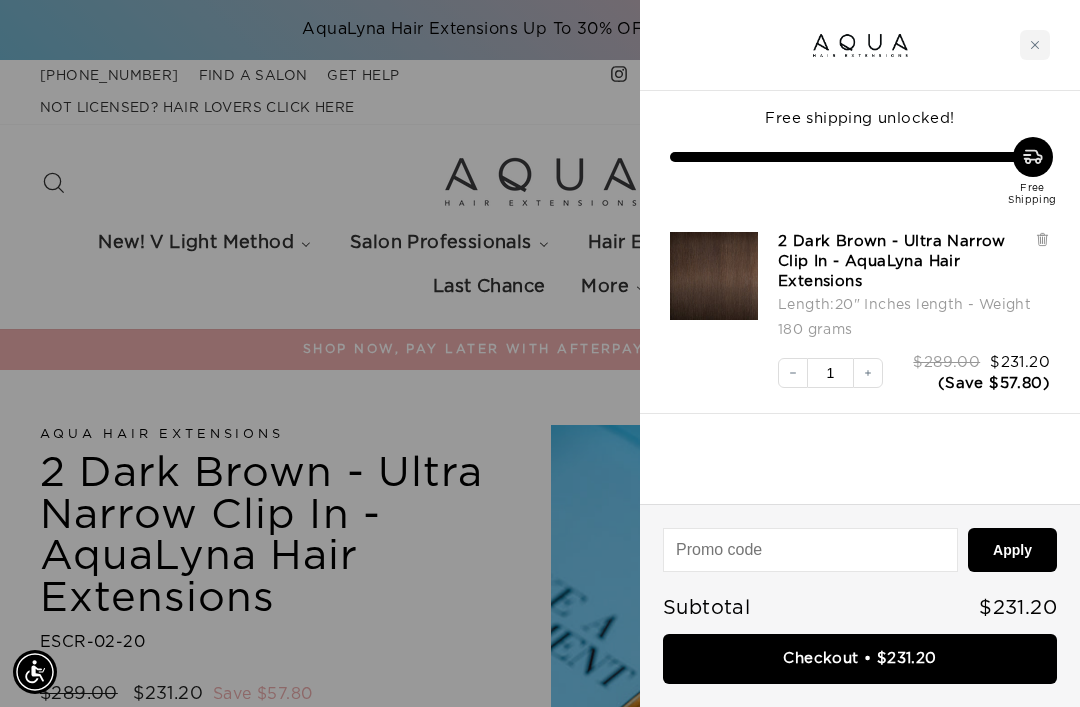 click on "Checkout • $231.20" at bounding box center [860, 659] 